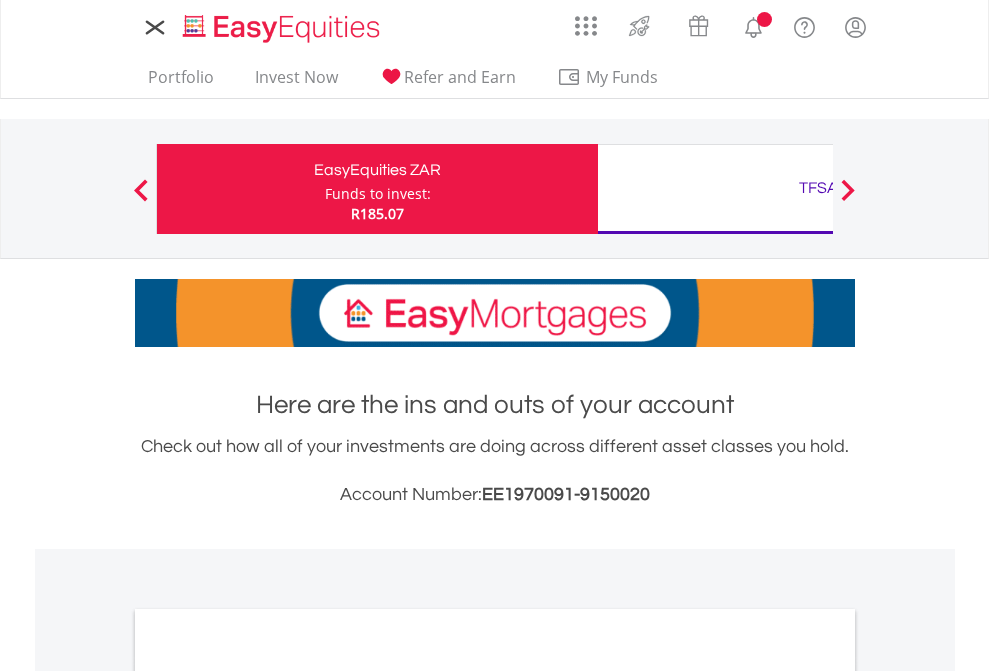 scroll, scrollTop: 0, scrollLeft: 0, axis: both 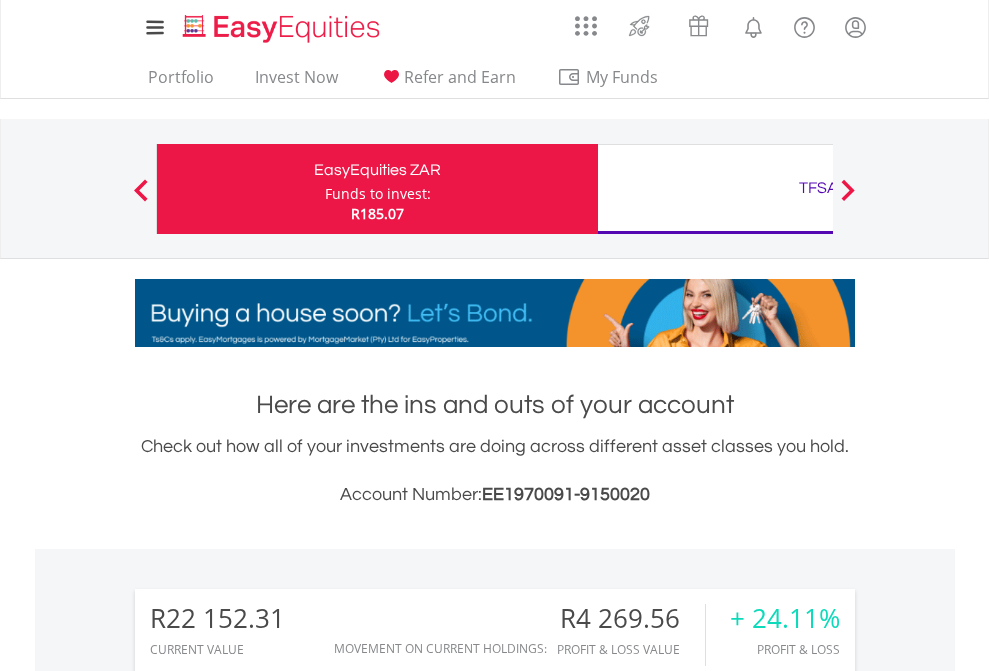 click on "Funds to invest:" at bounding box center [378, 194] 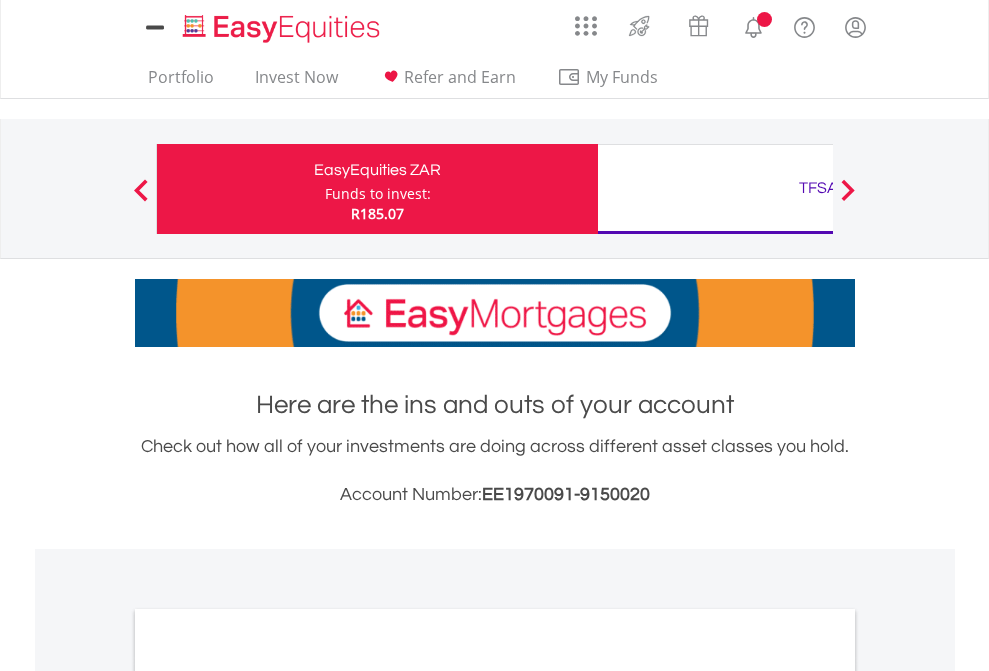 scroll, scrollTop: 0, scrollLeft: 0, axis: both 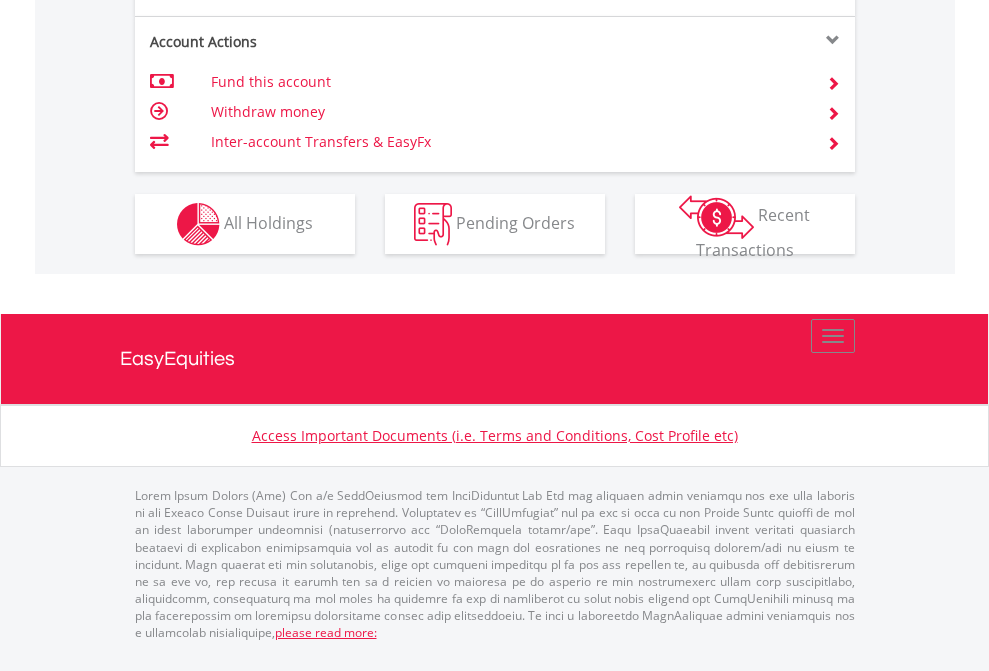 click on "Investment types" at bounding box center [706, -337] 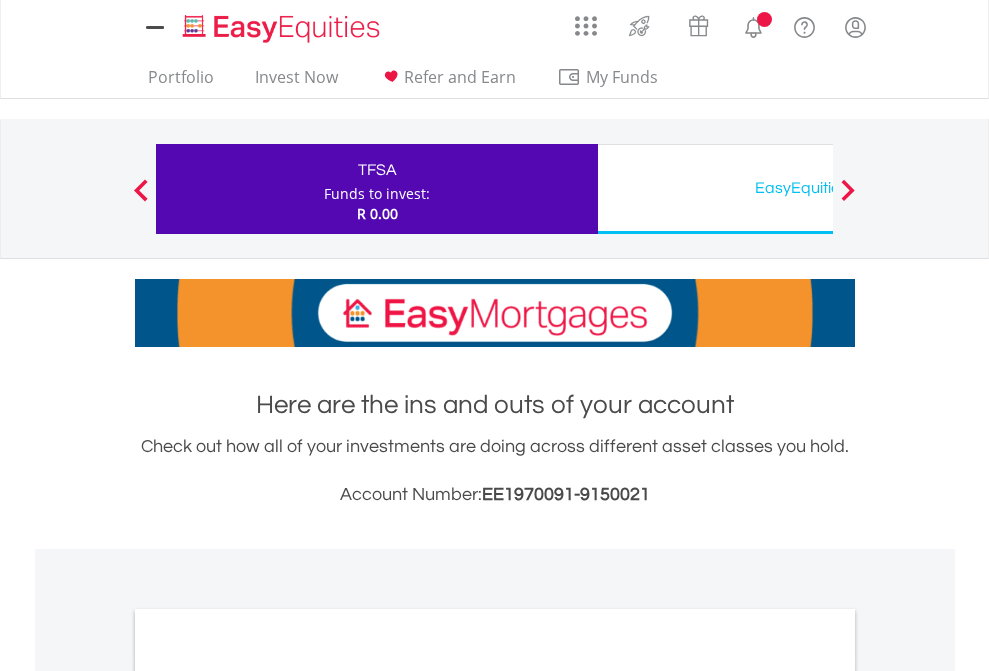 scroll, scrollTop: 0, scrollLeft: 0, axis: both 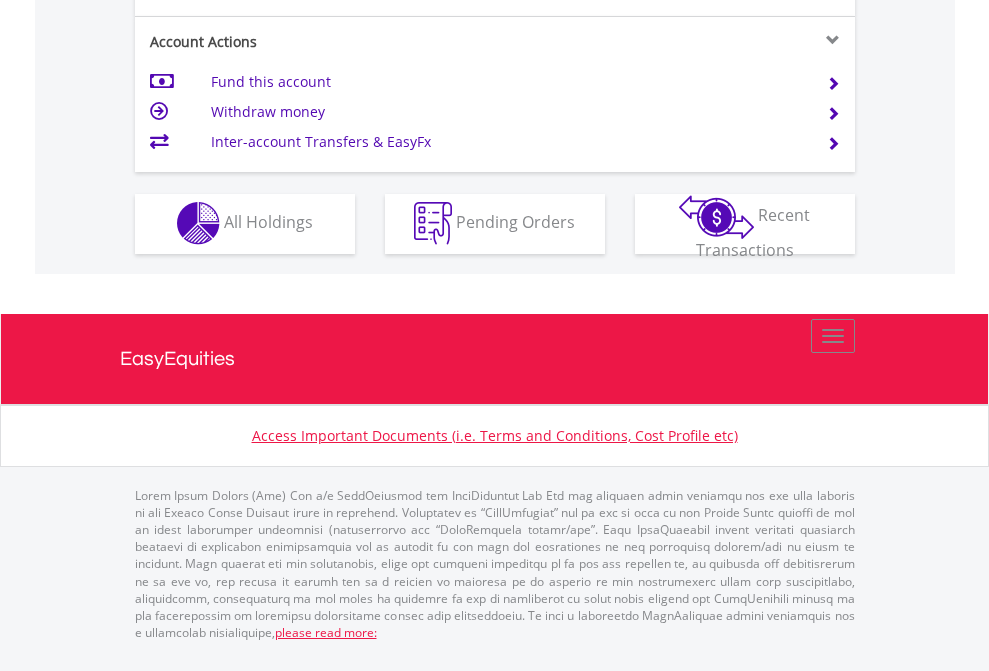 click on "Investment types" at bounding box center (706, -353) 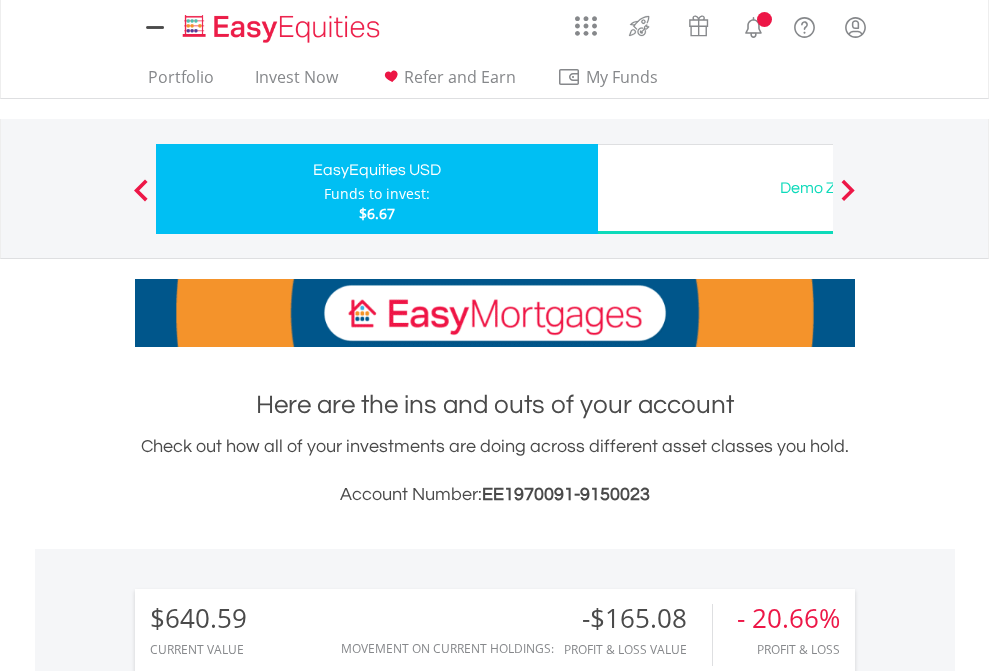 scroll, scrollTop: 0, scrollLeft: 0, axis: both 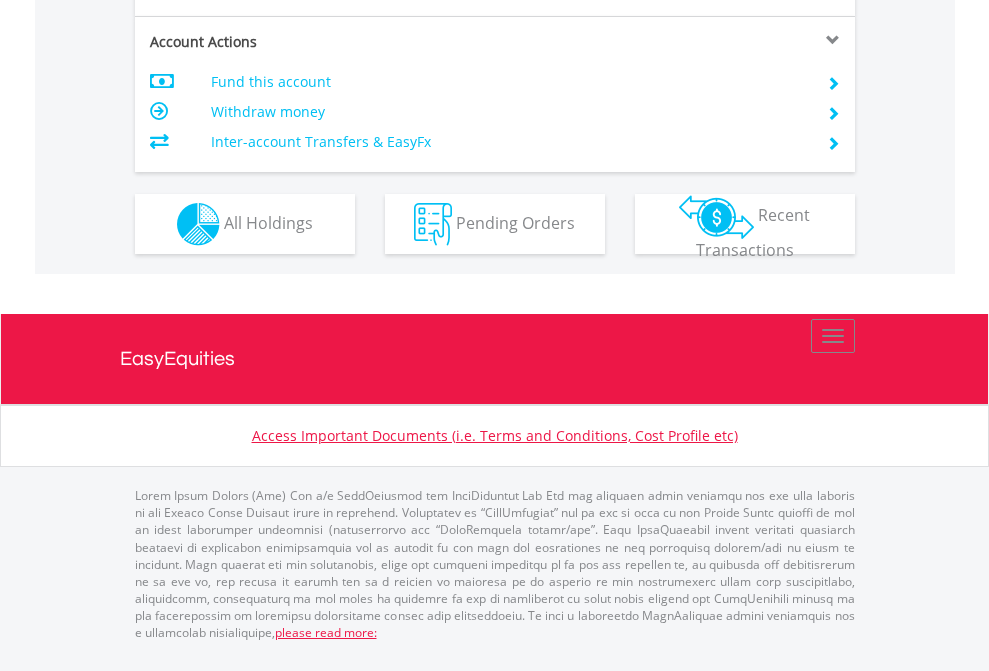 click on "Investment types" at bounding box center (706, -337) 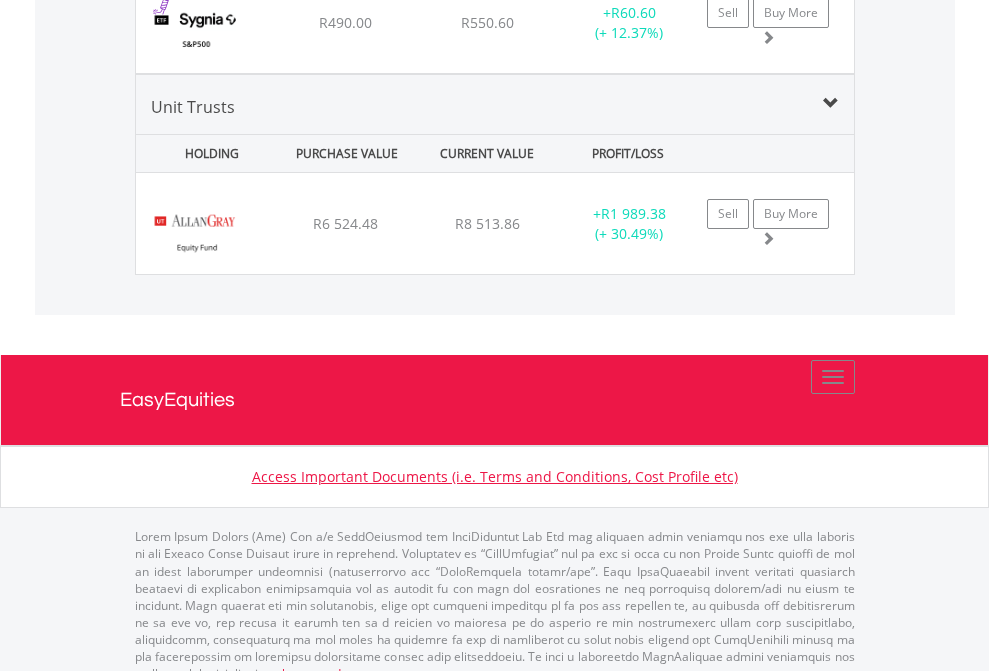 click on "TFSA" at bounding box center [818, -1745] 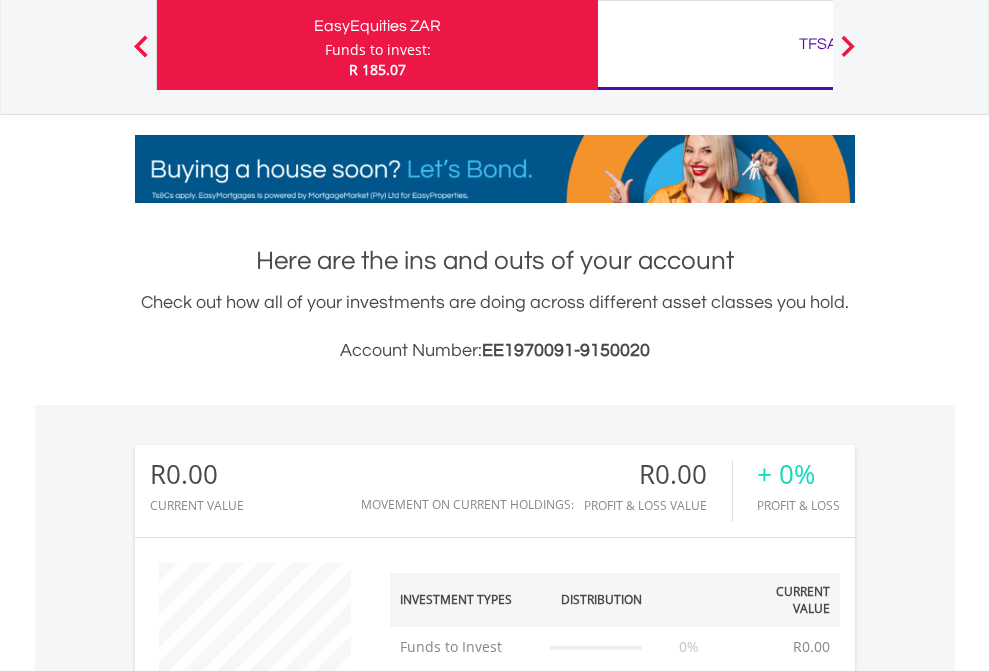 scroll, scrollTop: 999808, scrollLeft: 999687, axis: both 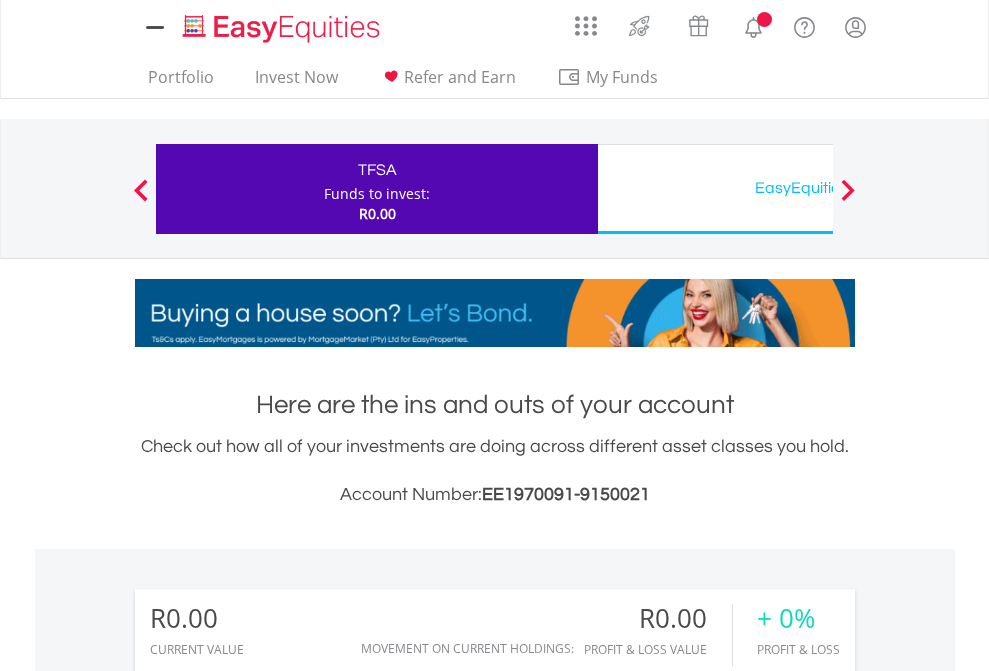click on "All Holdings" at bounding box center (268, 1442) 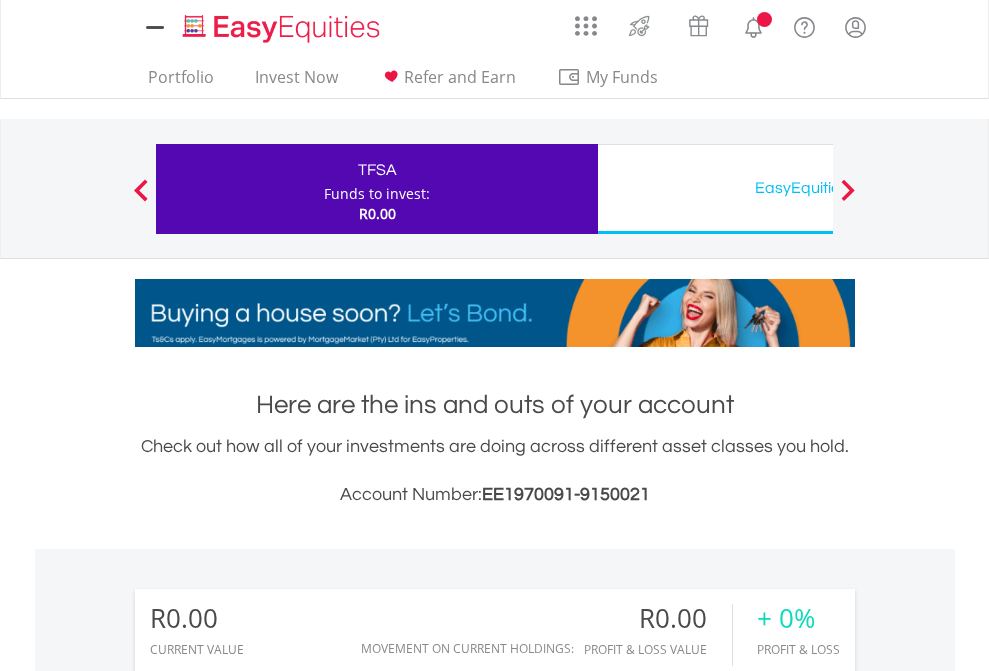 scroll, scrollTop: 192, scrollLeft: 314, axis: both 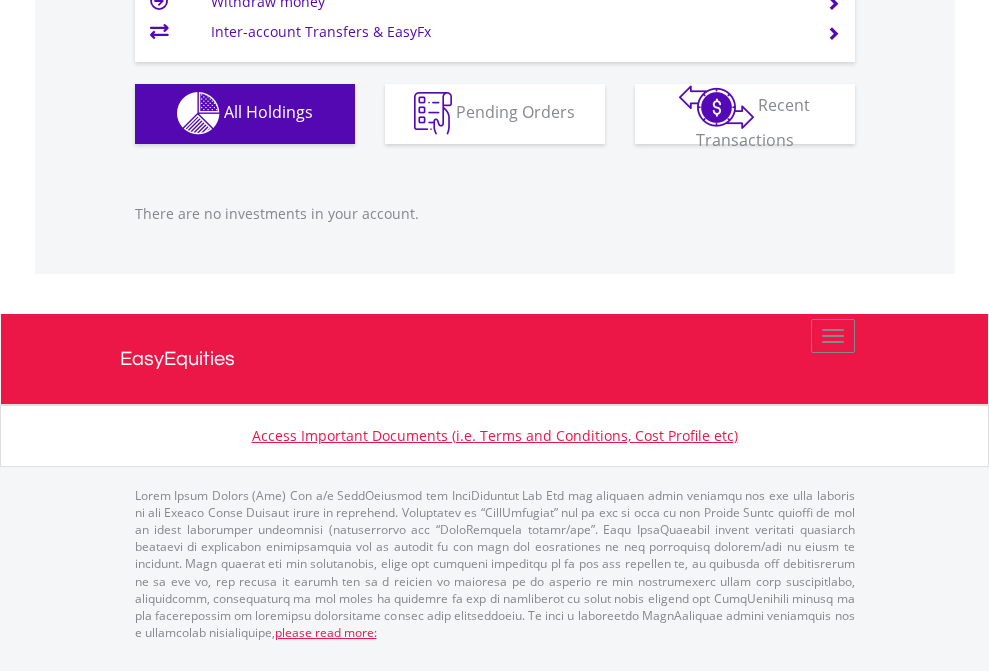 click on "EasyEquities USD" at bounding box center [818, -1142] 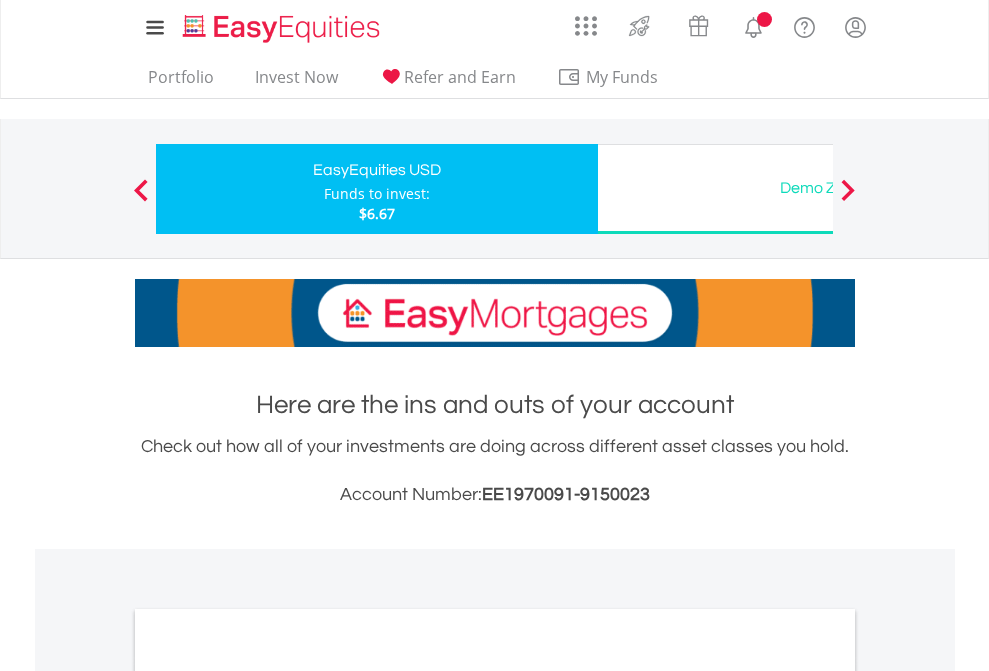 scroll, scrollTop: 1202, scrollLeft: 0, axis: vertical 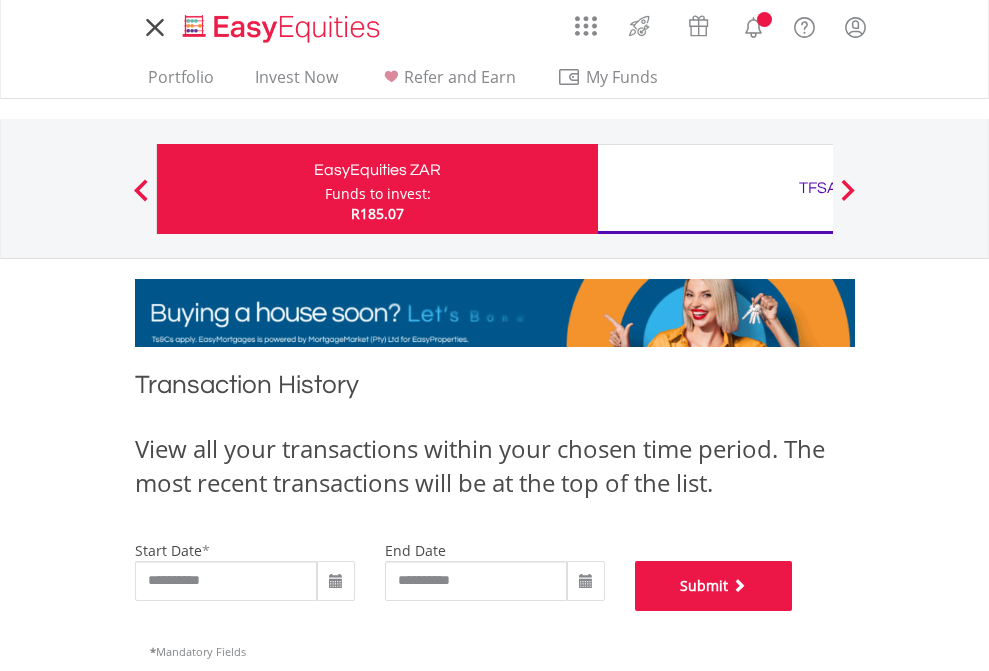 click on "Submit" at bounding box center (714, 586) 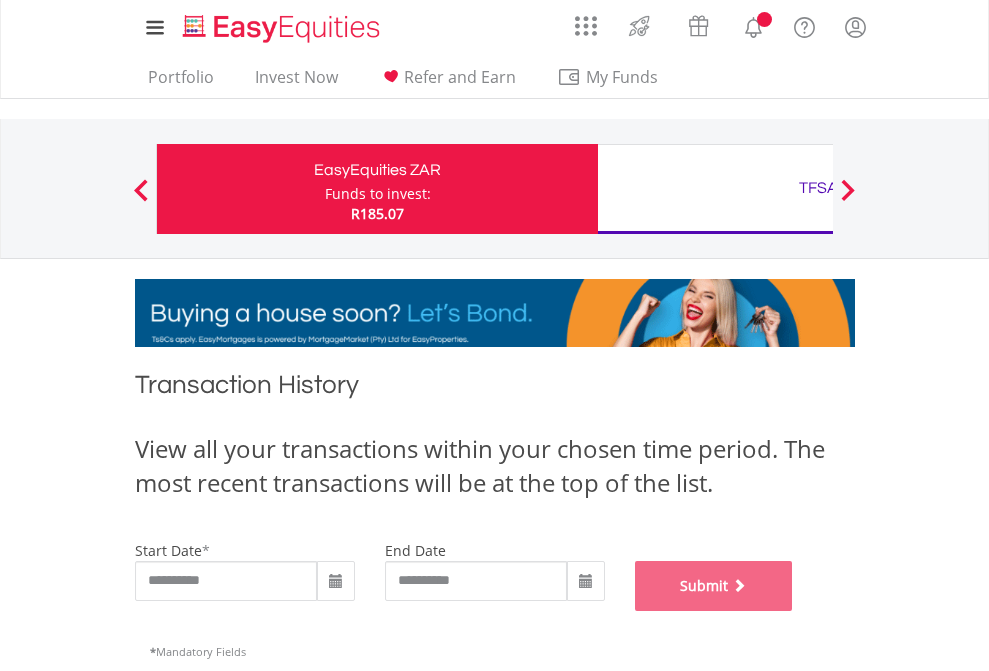 scroll, scrollTop: 811, scrollLeft: 0, axis: vertical 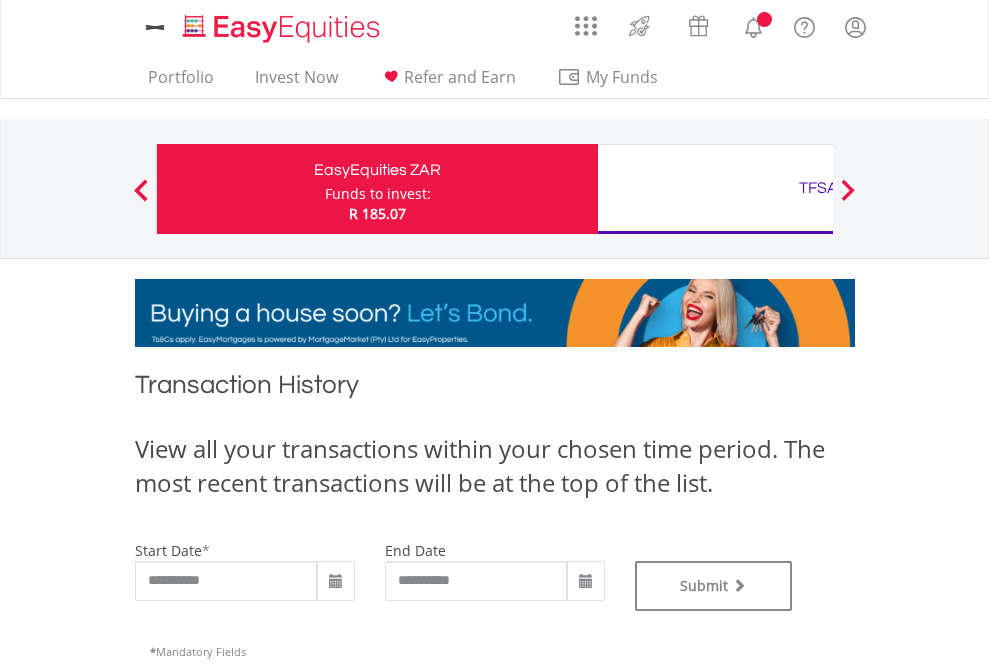 click on "TFSA" at bounding box center (818, 188) 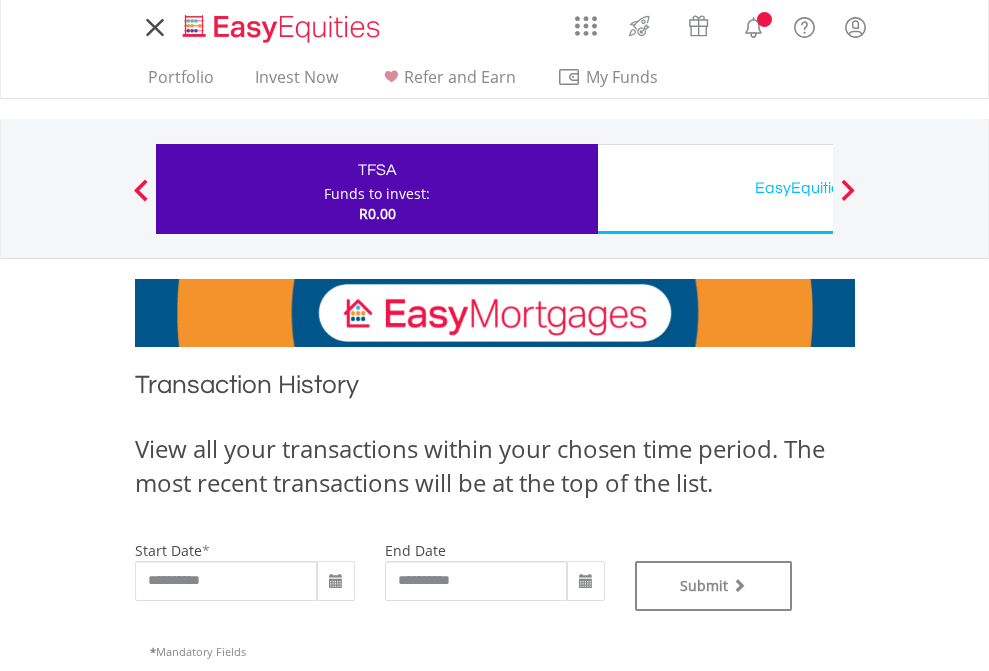 scroll, scrollTop: 0, scrollLeft: 0, axis: both 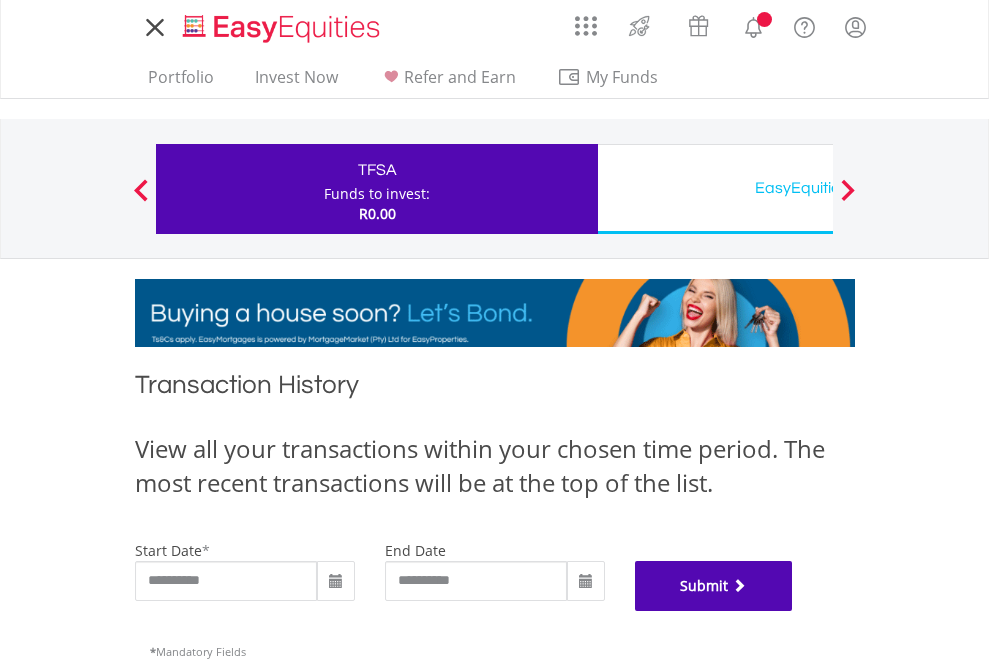 click on "Submit" at bounding box center (714, 586) 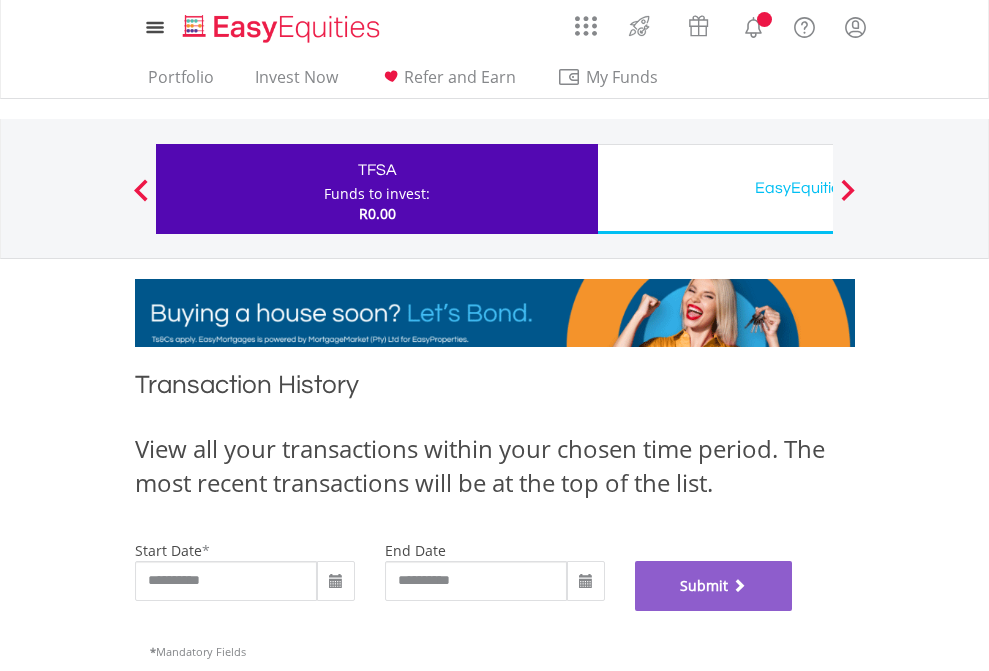 scroll, scrollTop: 811, scrollLeft: 0, axis: vertical 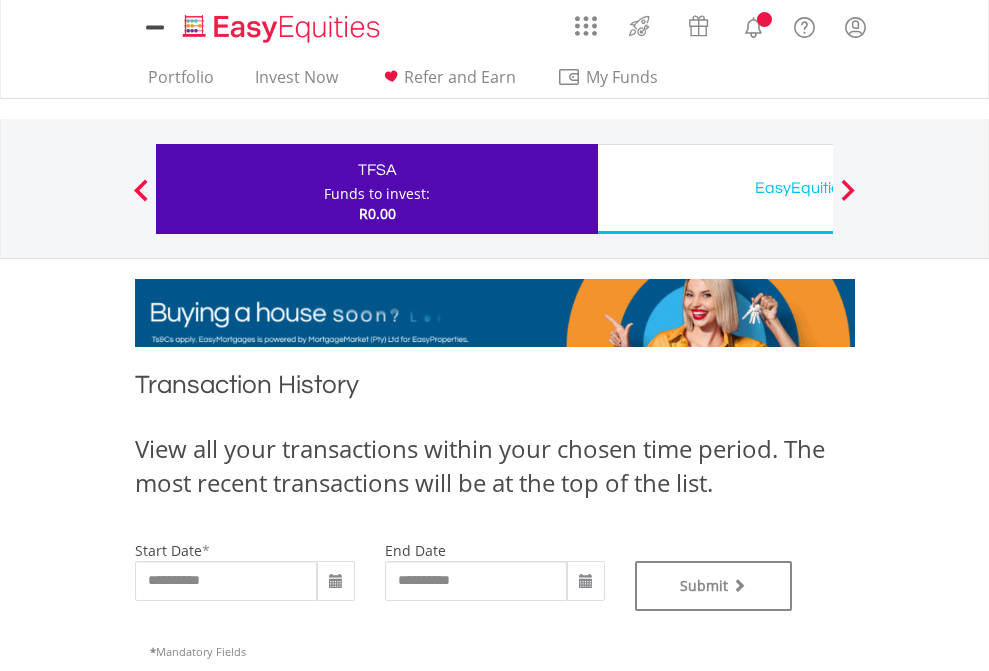 click on "EasyEquities USD" at bounding box center [818, 188] 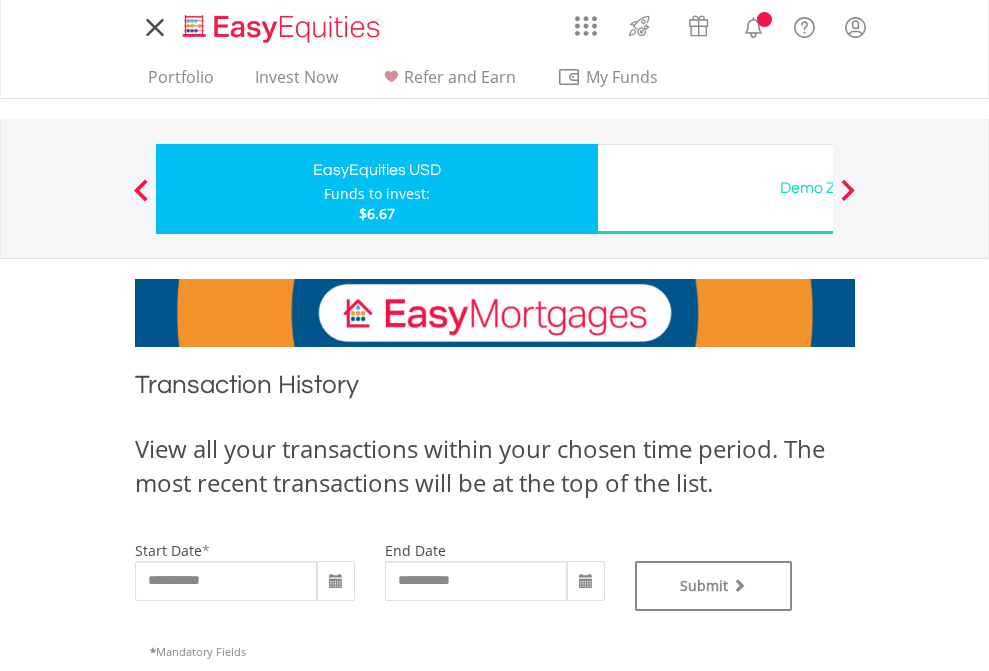 scroll, scrollTop: 0, scrollLeft: 0, axis: both 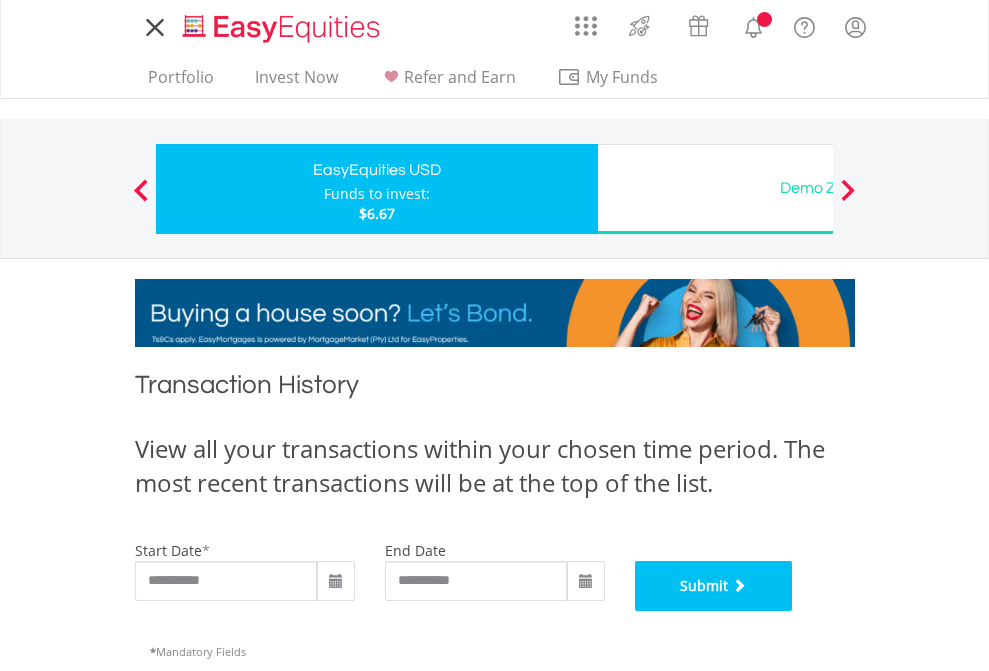 click on "Submit" at bounding box center (714, 586) 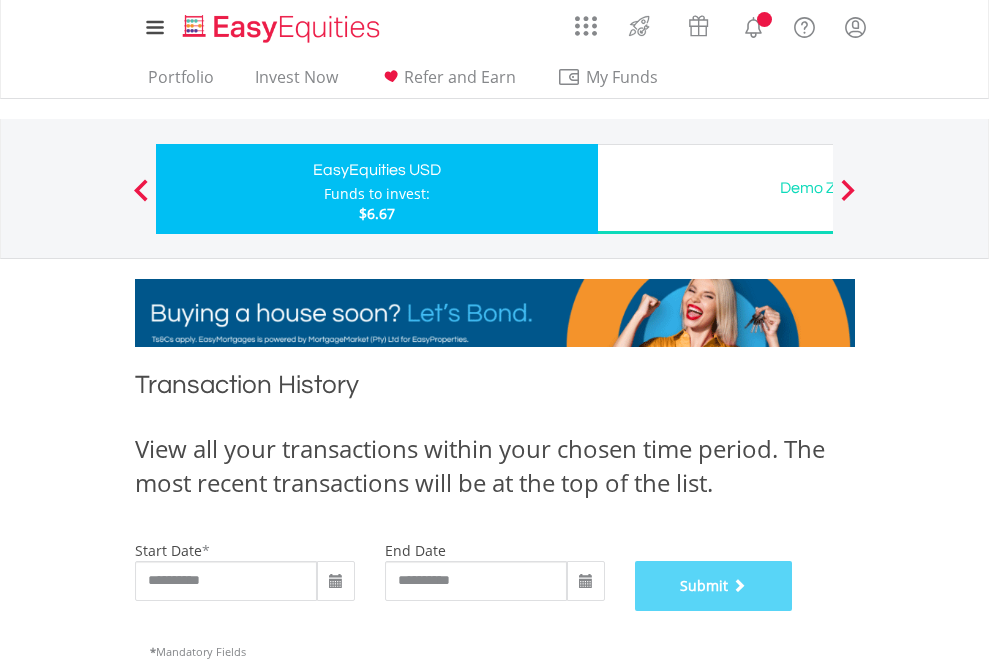 scroll, scrollTop: 811, scrollLeft: 0, axis: vertical 